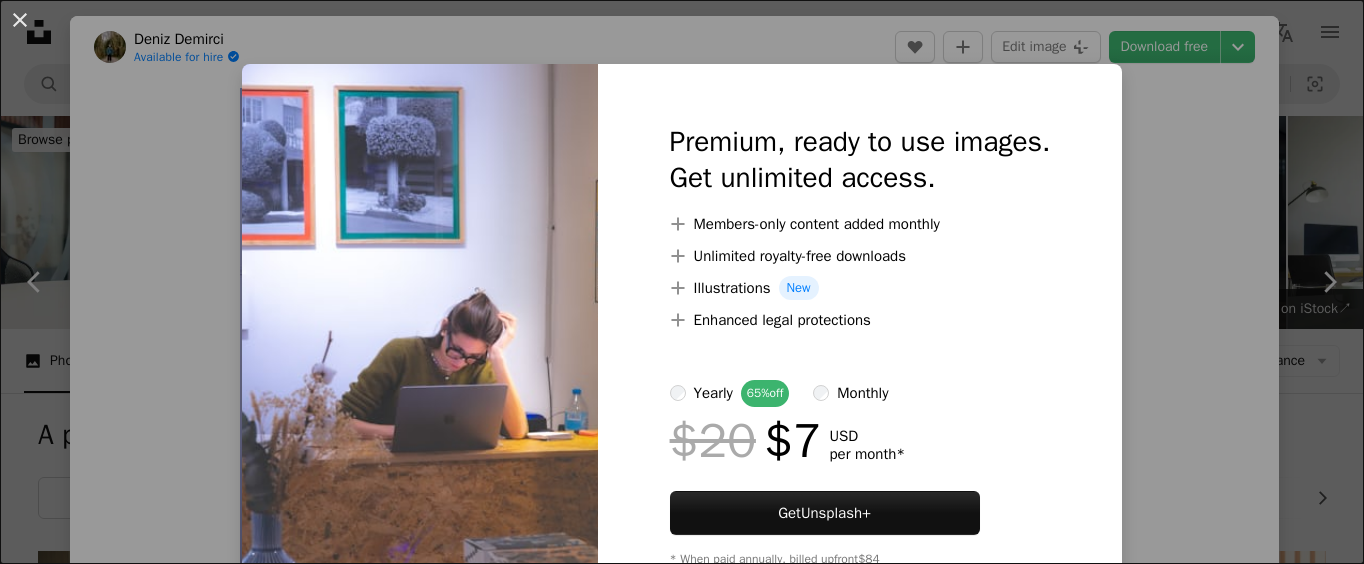 scroll, scrollTop: 3801, scrollLeft: 0, axis: vertical 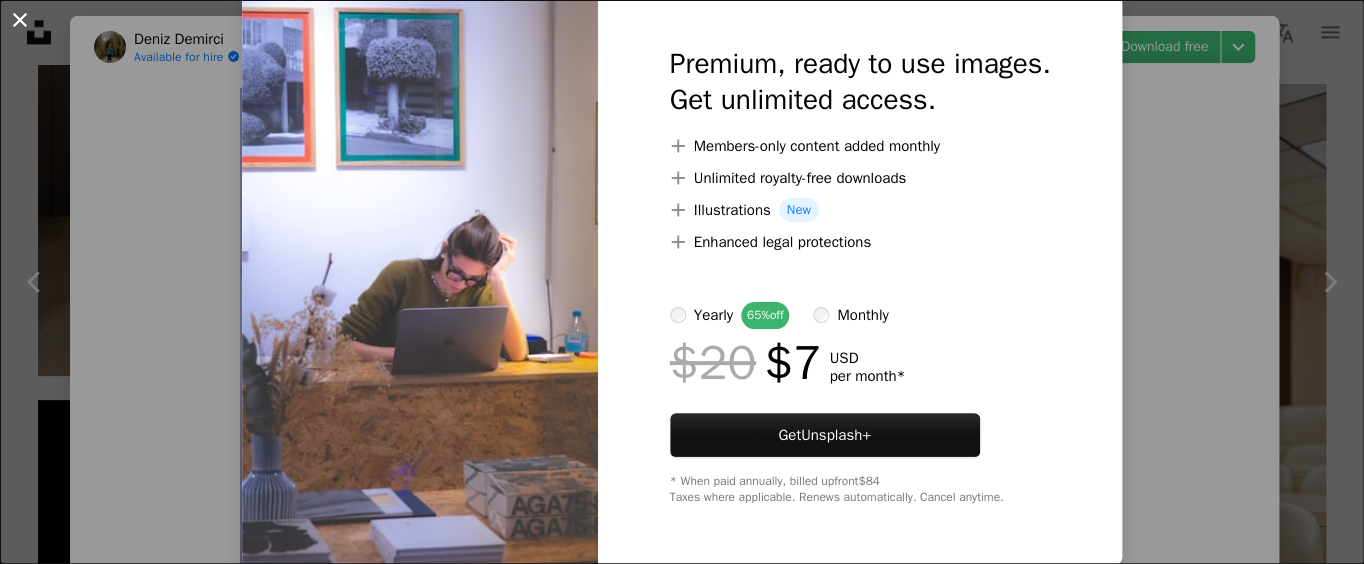 click on "An X shape" at bounding box center (20, 20) 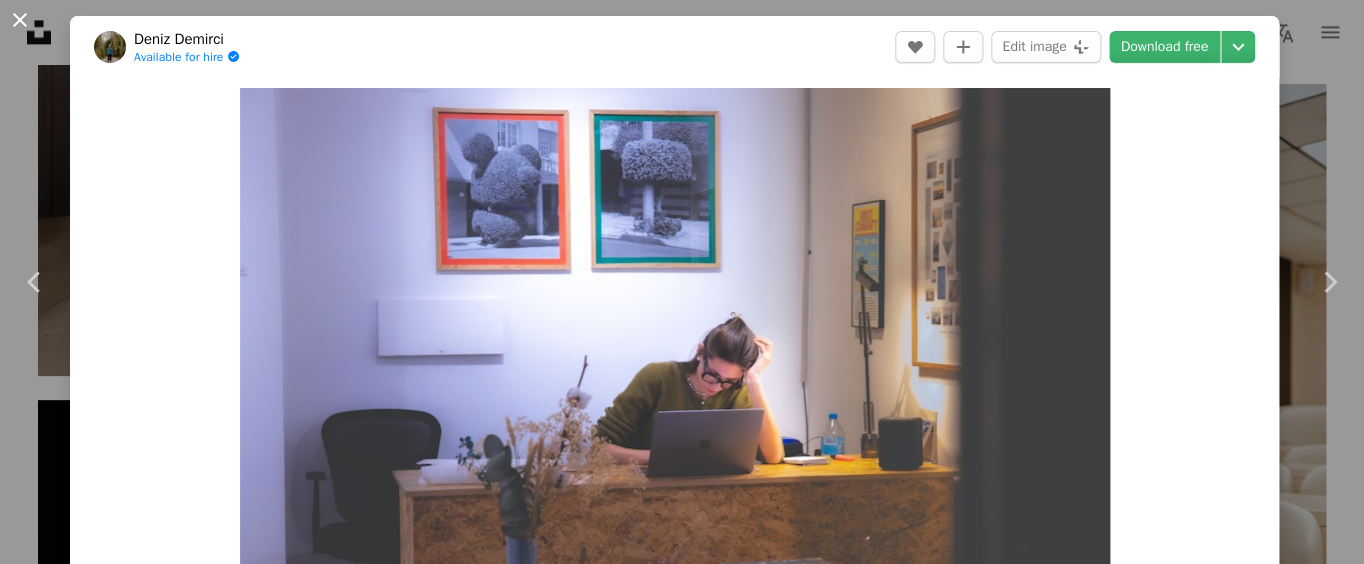click on "An X shape" at bounding box center [20, 20] 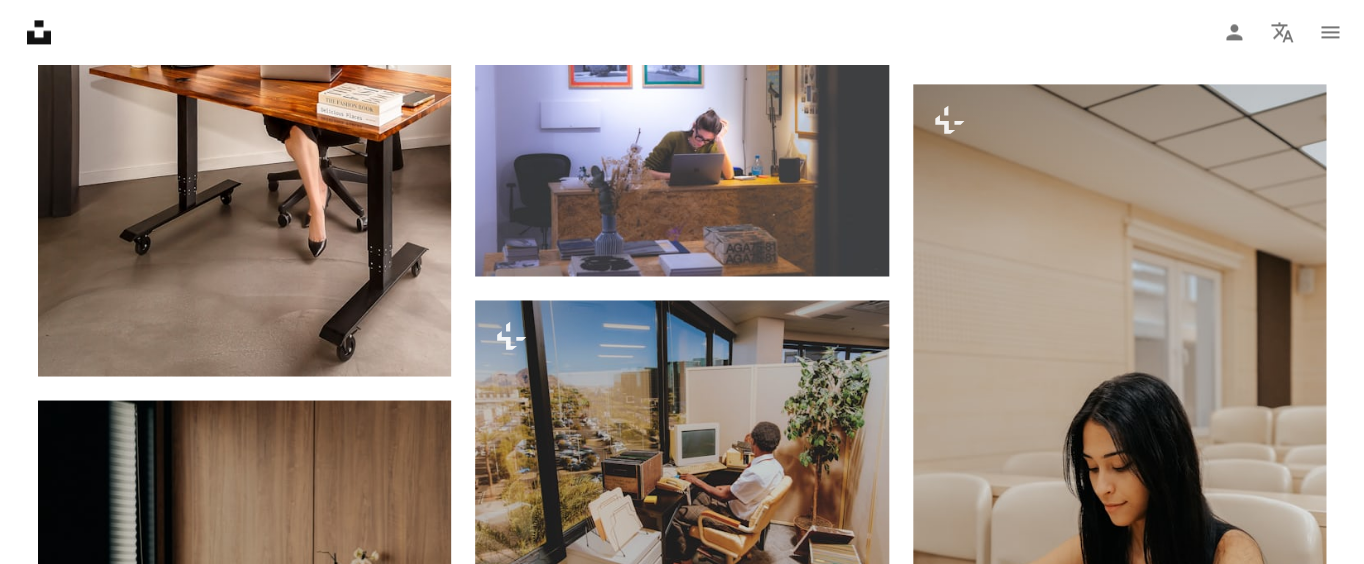 scroll, scrollTop: 3800, scrollLeft: 0, axis: vertical 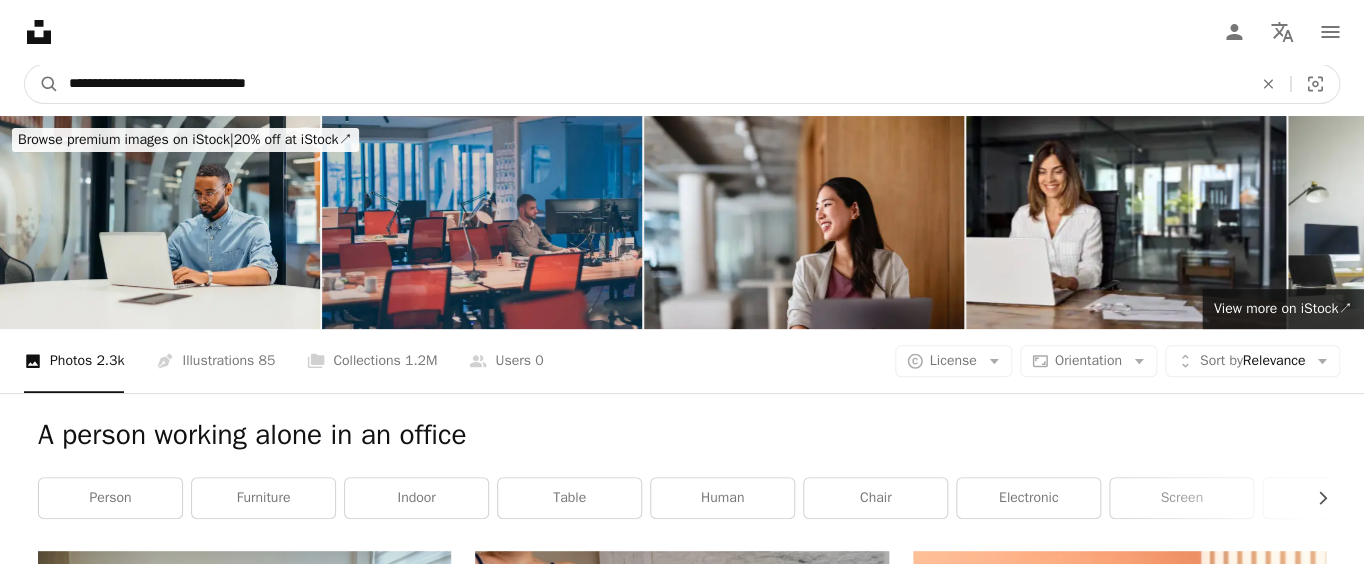 drag, startPoint x: 310, startPoint y: 81, endPoint x: 39, endPoint y: 72, distance: 271.1494 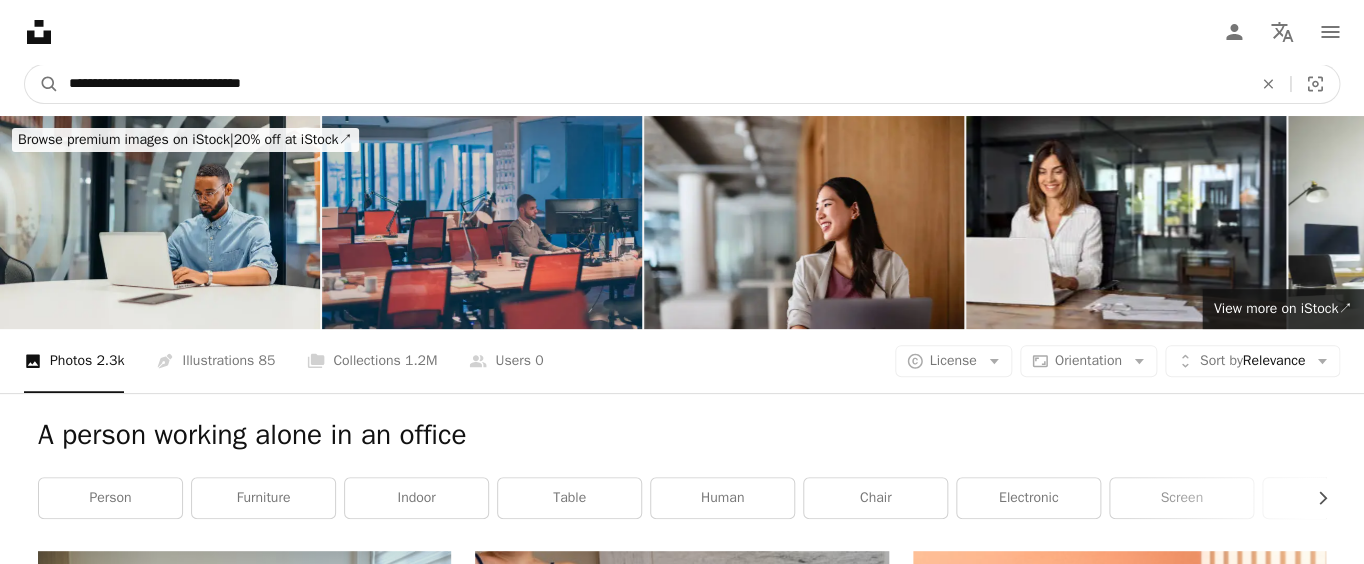 type on "**********" 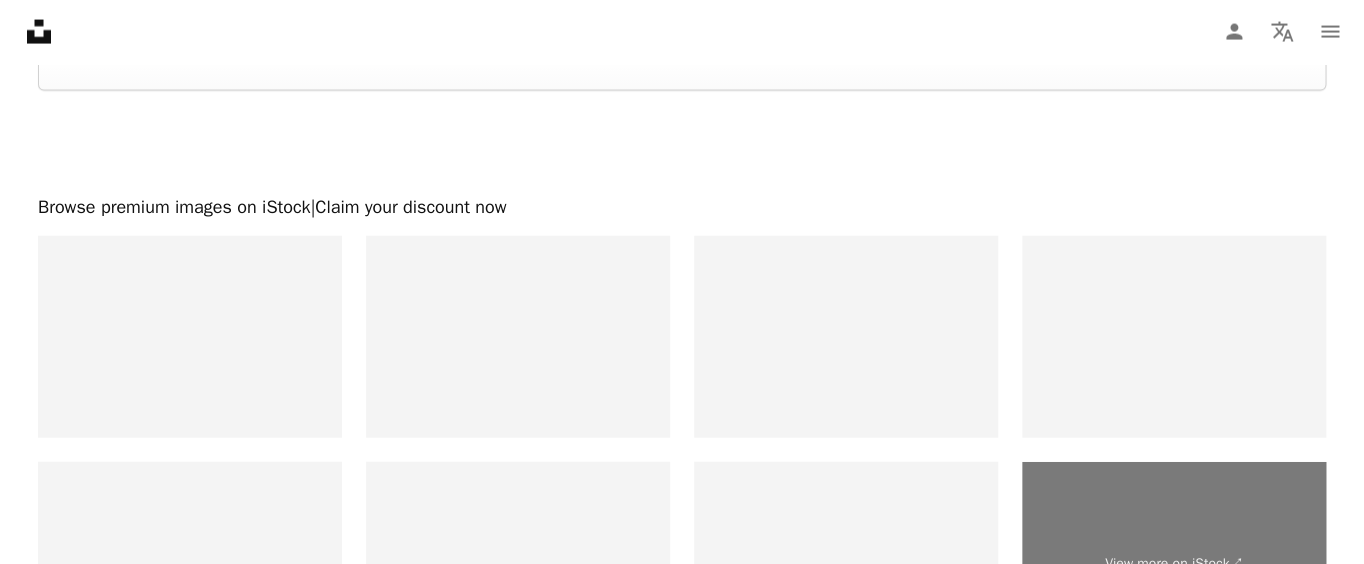 scroll, scrollTop: 4284, scrollLeft: 0, axis: vertical 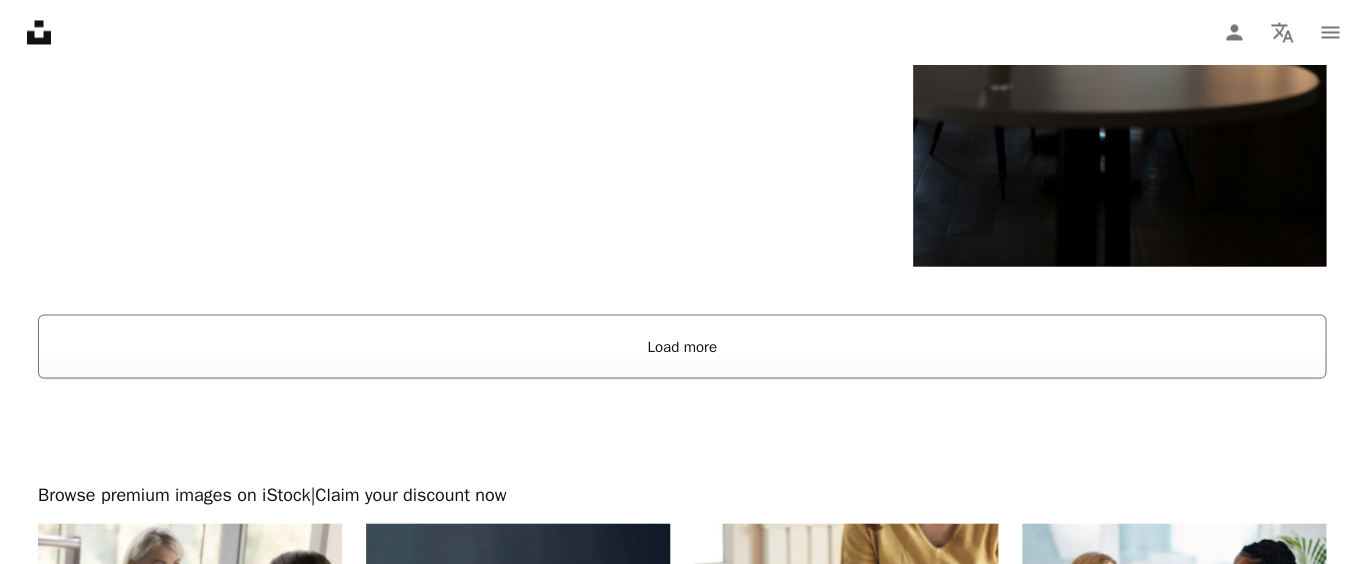 click on "Load more" at bounding box center [682, 346] 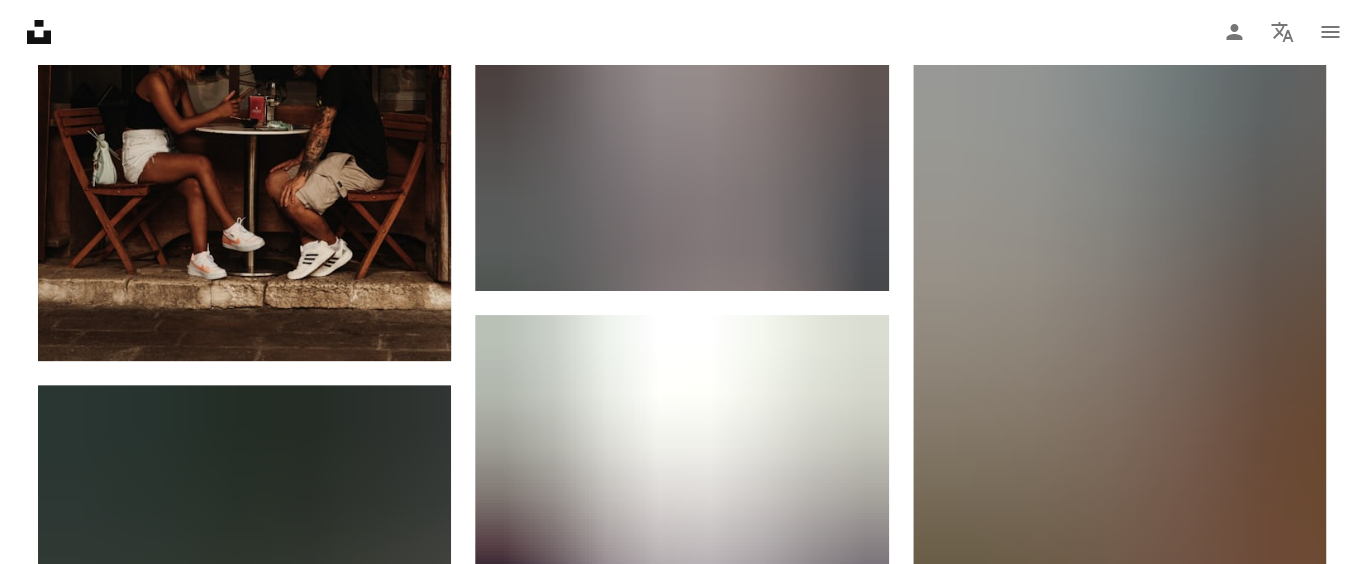 scroll, scrollTop: 0, scrollLeft: 0, axis: both 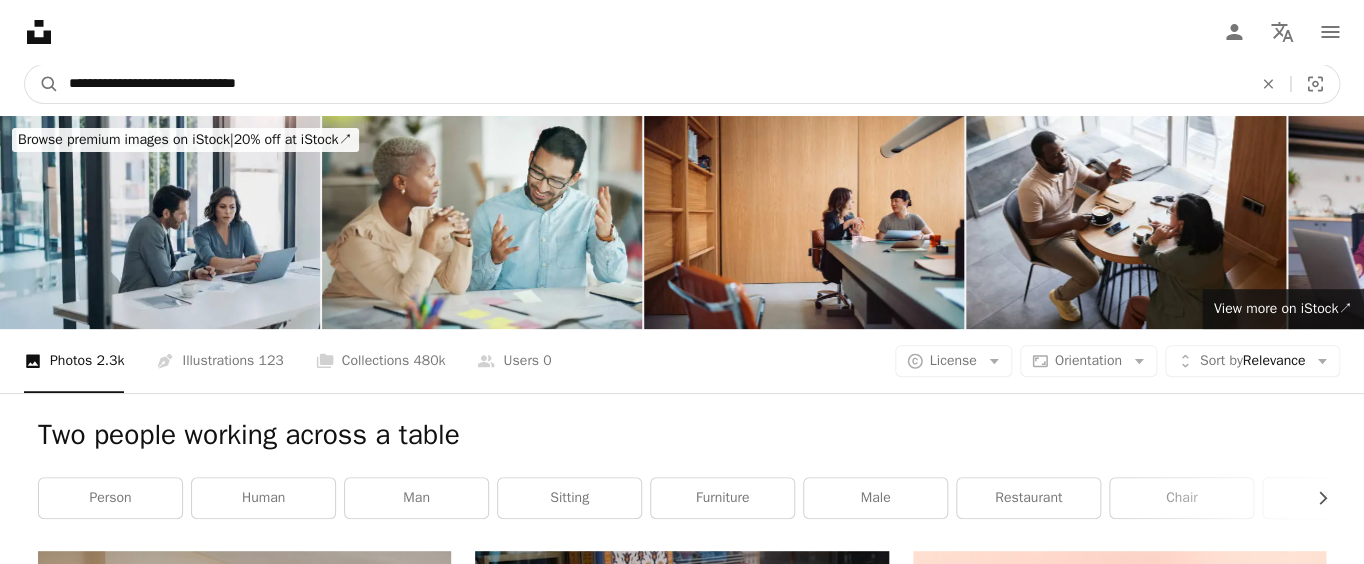 drag, startPoint x: 325, startPoint y: 87, endPoint x: 34, endPoint y: 70, distance: 291.49615 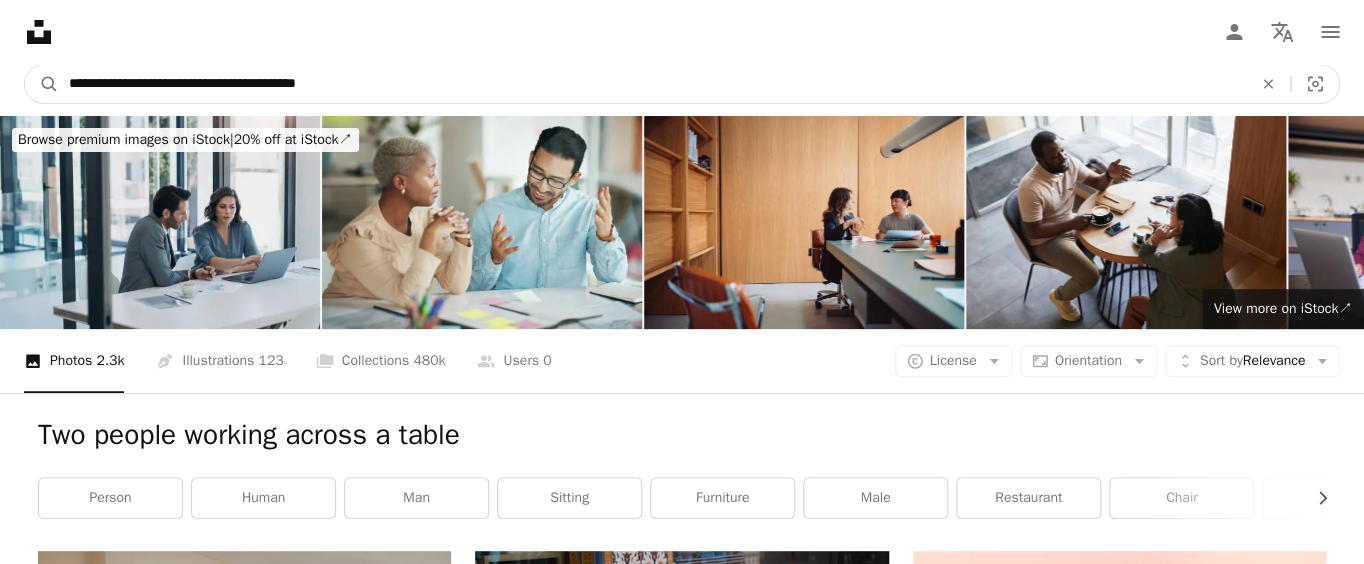 type on "**********" 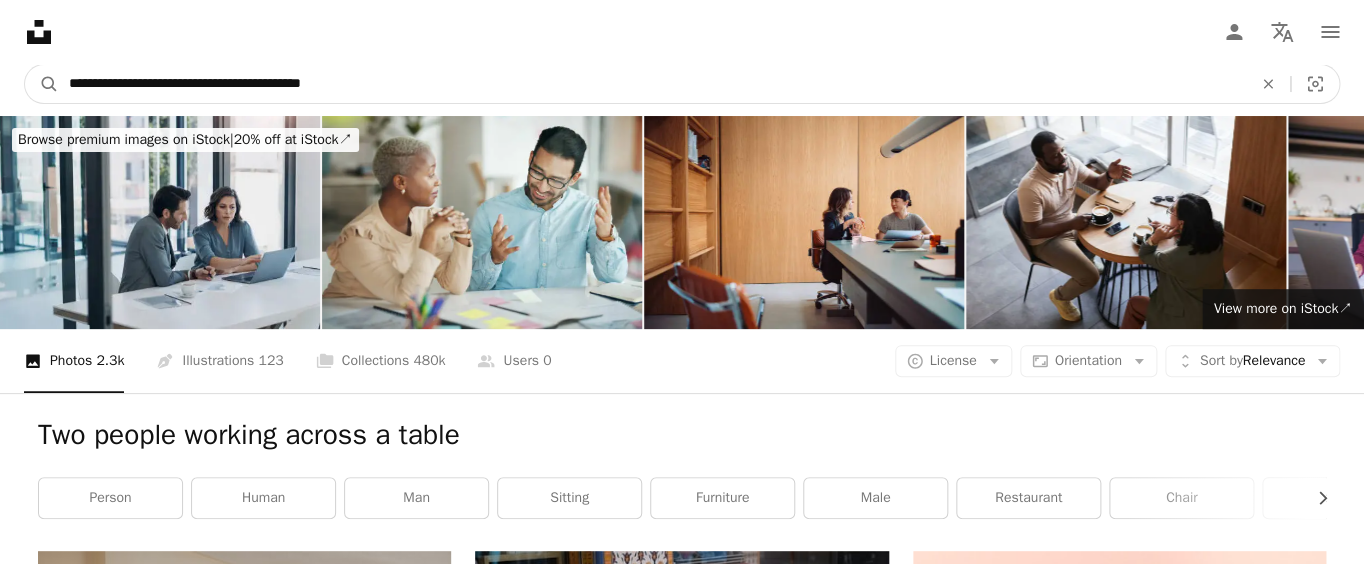 click on "A magnifying glass" at bounding box center [42, 84] 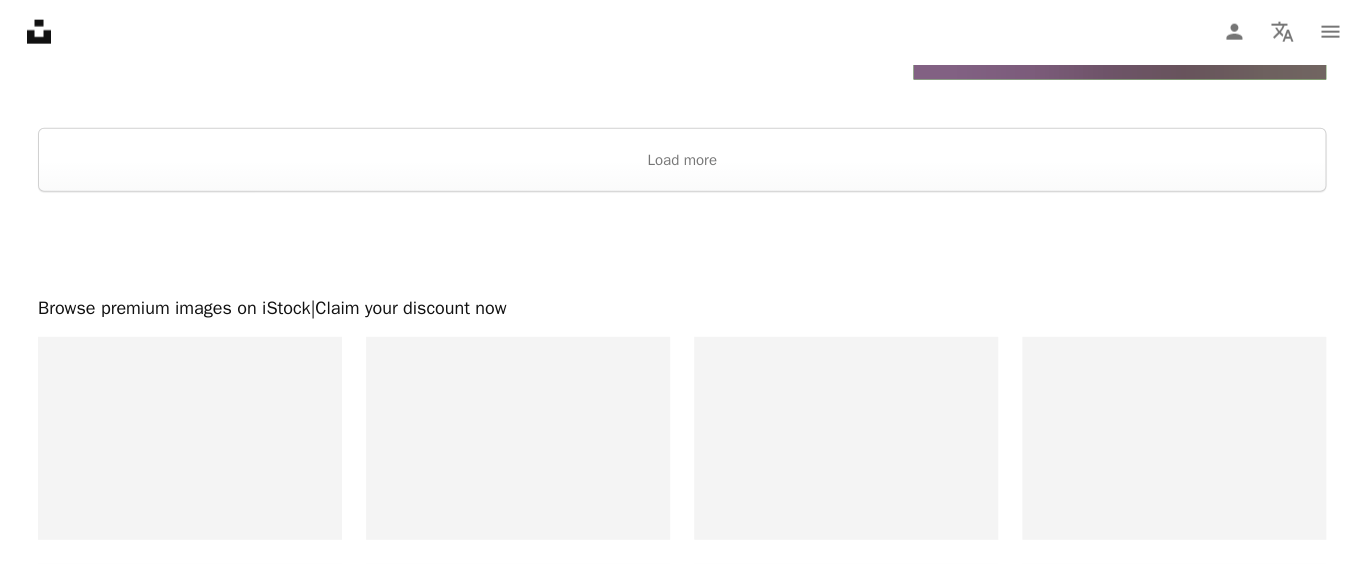scroll, scrollTop: 4326, scrollLeft: 0, axis: vertical 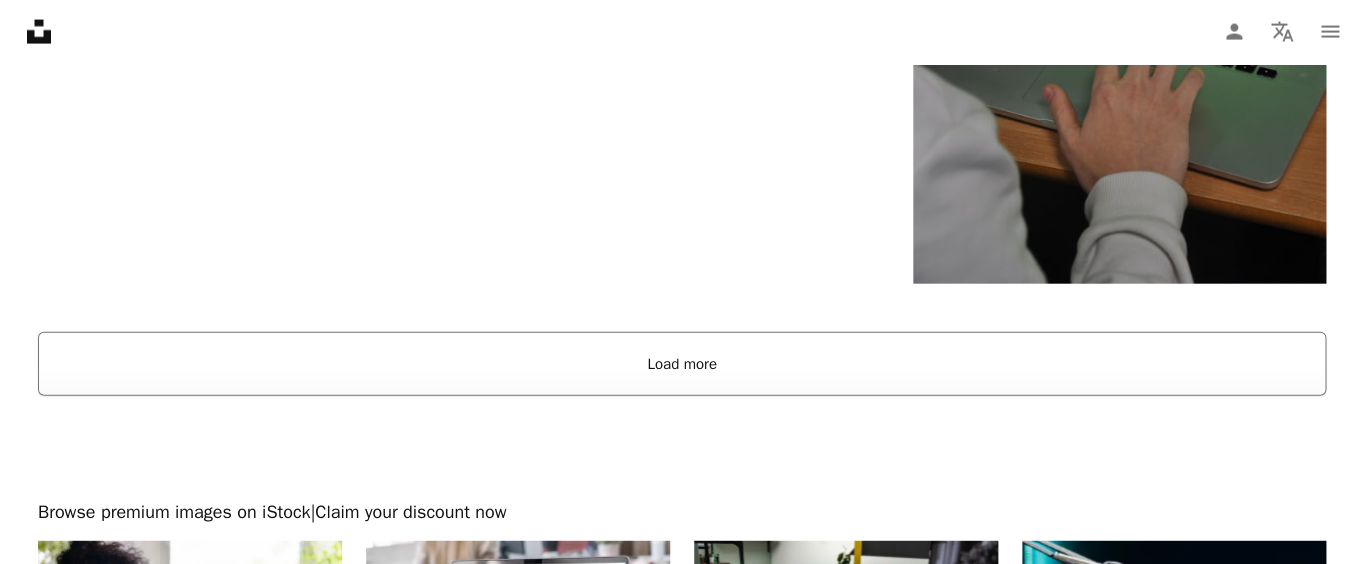 click on "Load more" at bounding box center (682, 364) 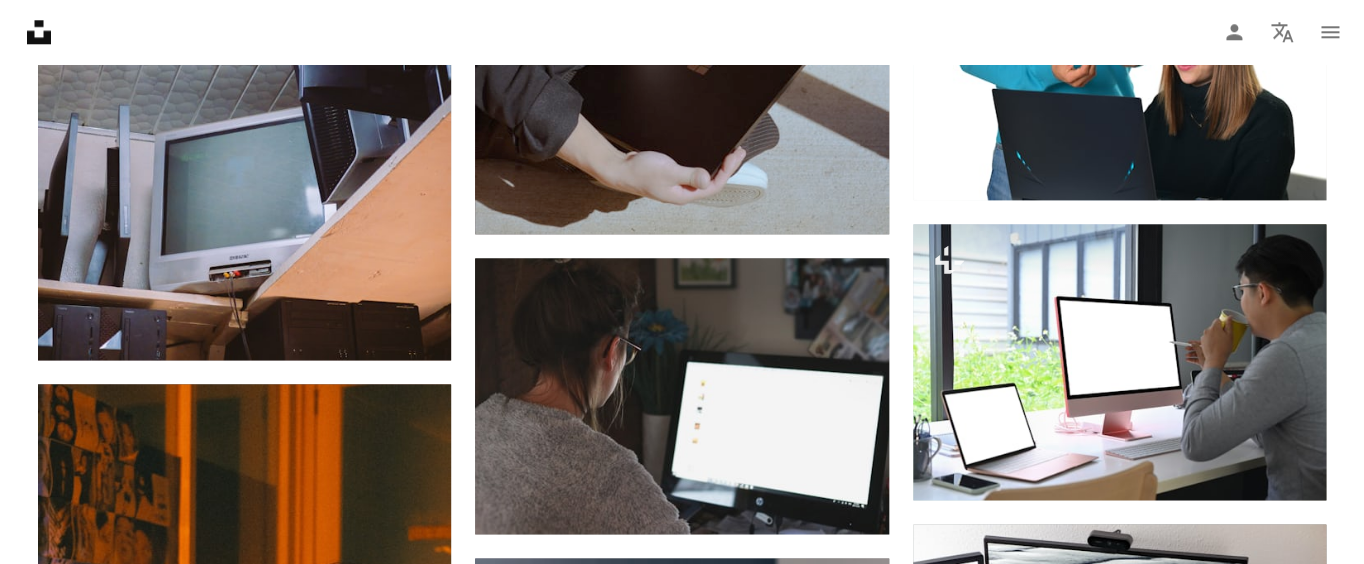 scroll, scrollTop: 6727, scrollLeft: 0, axis: vertical 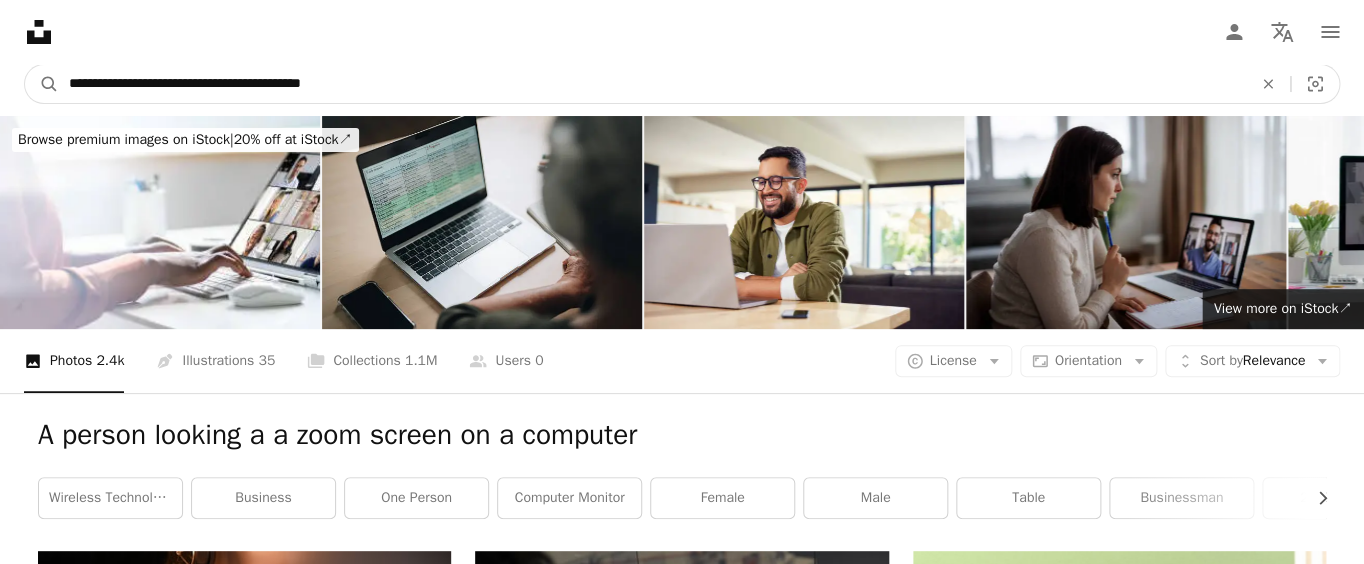 drag, startPoint x: 418, startPoint y: 76, endPoint x: 29, endPoint y: 75, distance: 389.00128 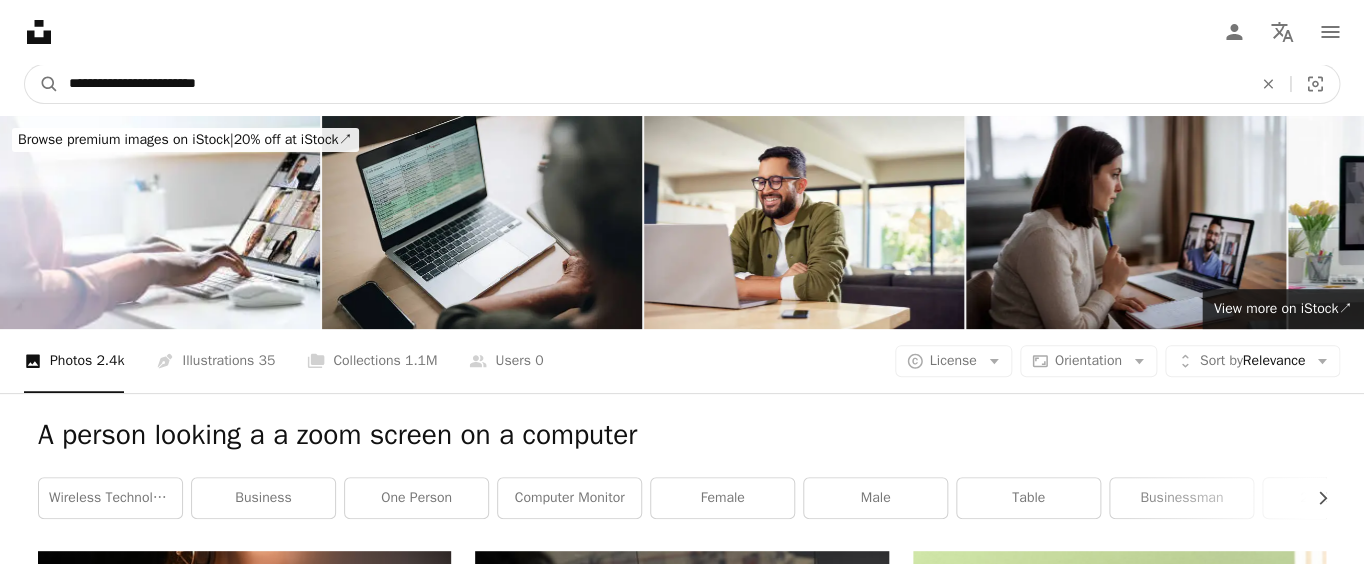 type on "**********" 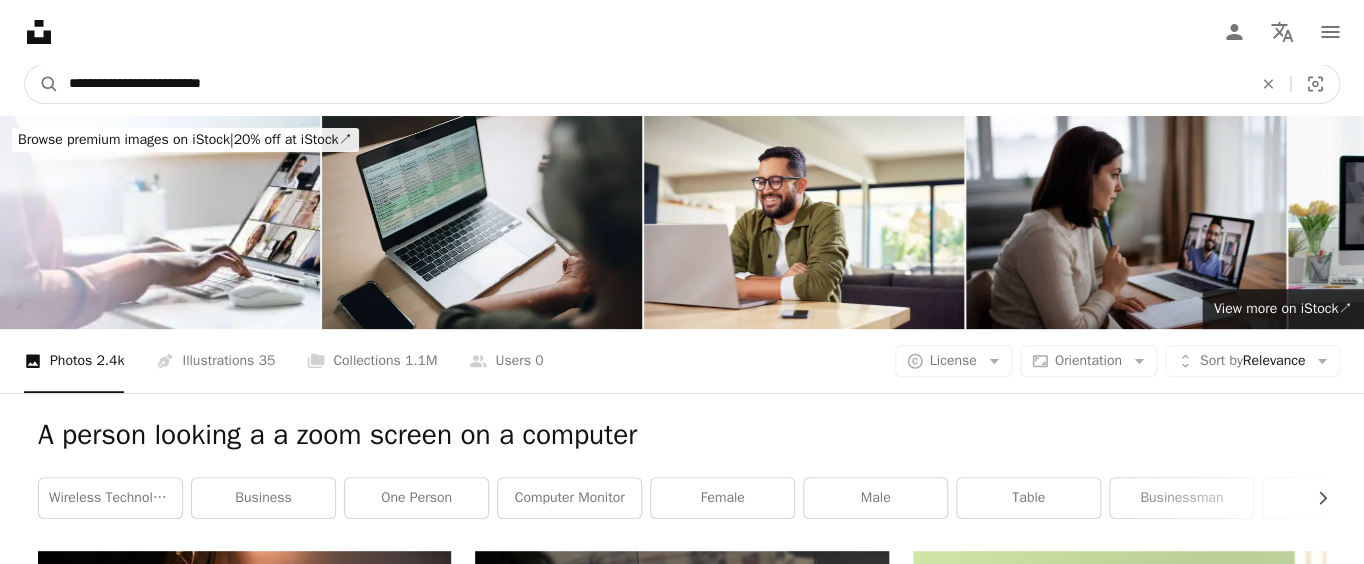 click on "A magnifying glass" at bounding box center [42, 84] 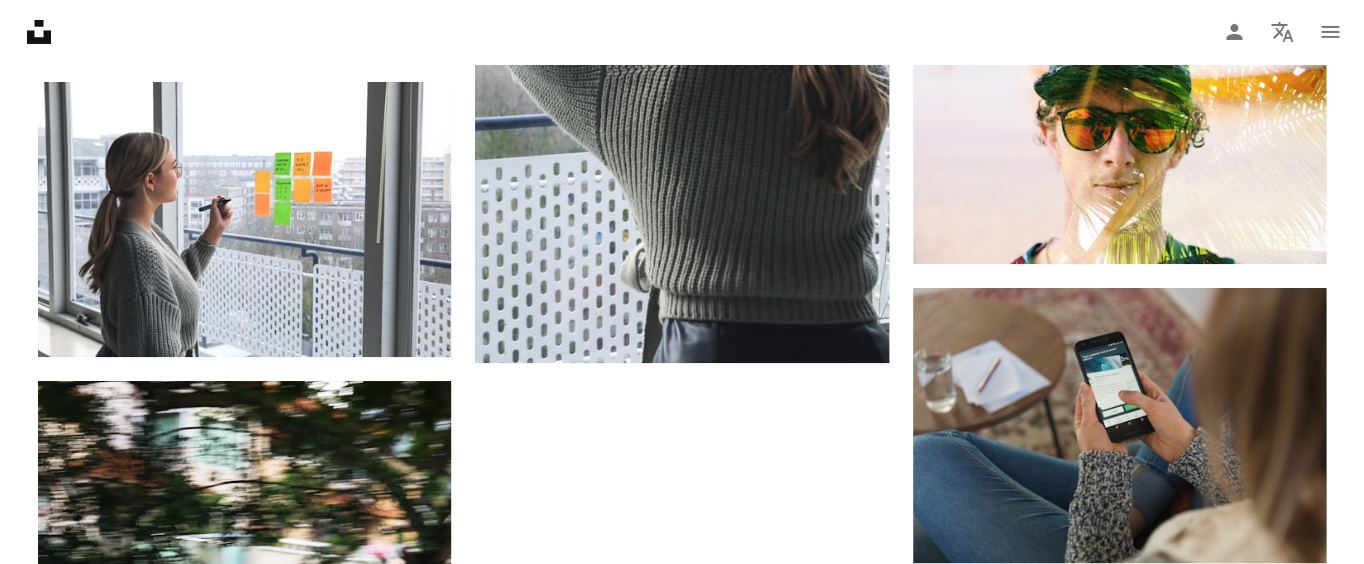 scroll, scrollTop: 2609, scrollLeft: 0, axis: vertical 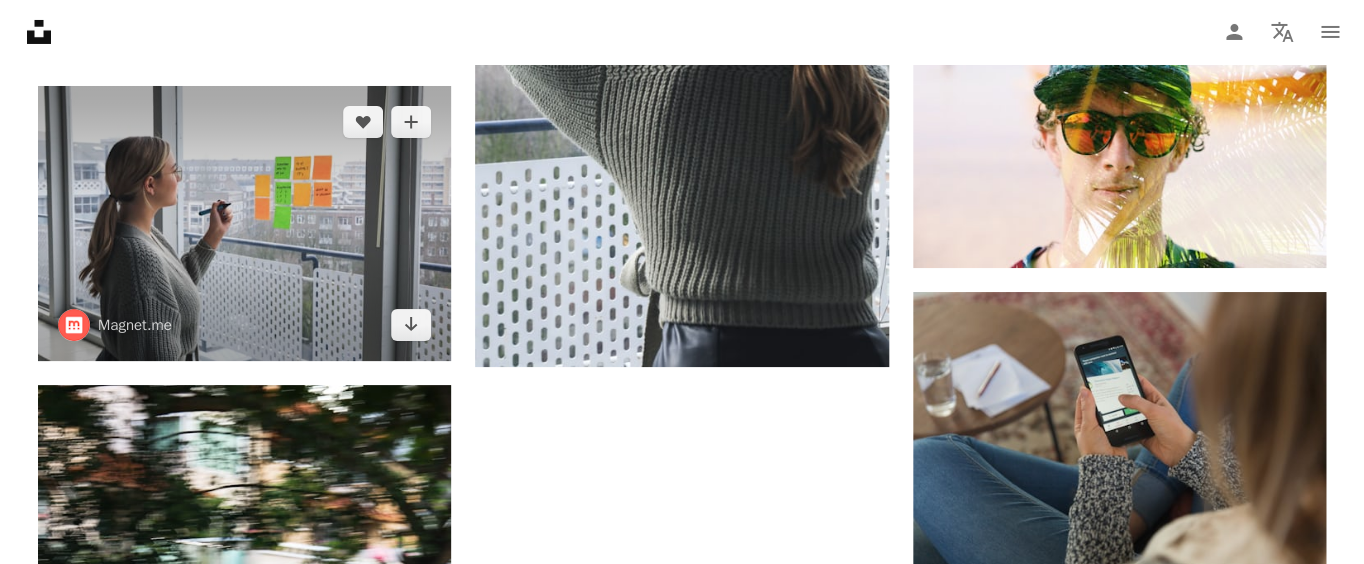 click at bounding box center [244, 223] 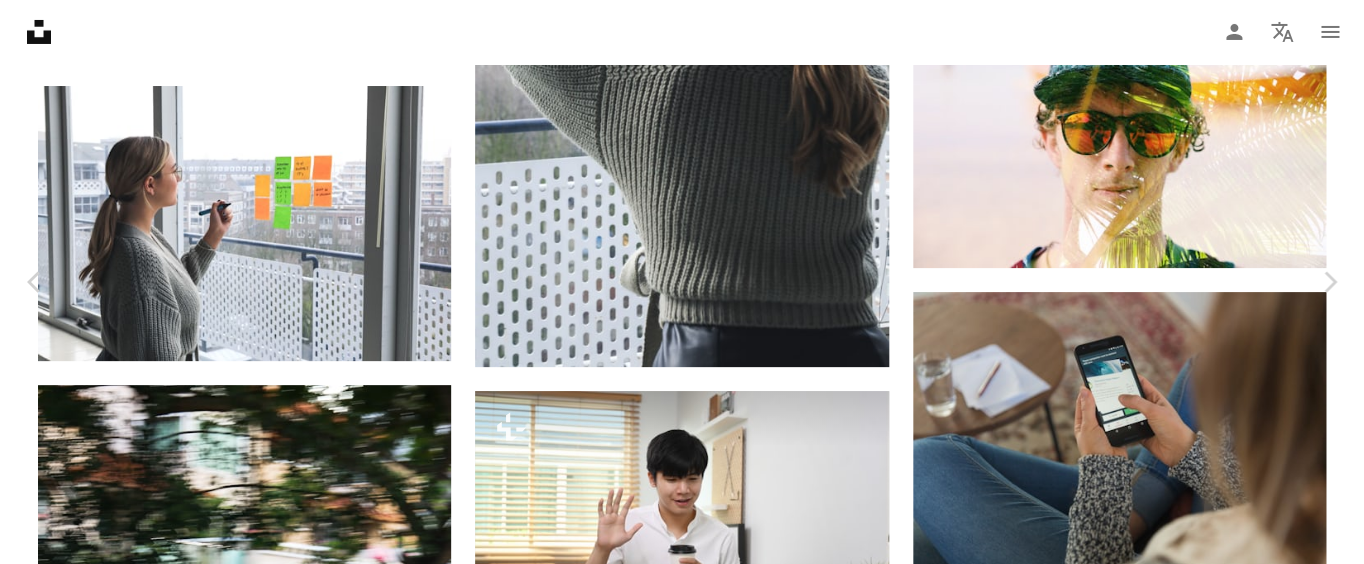 click on "An X shape" at bounding box center (20, 20) 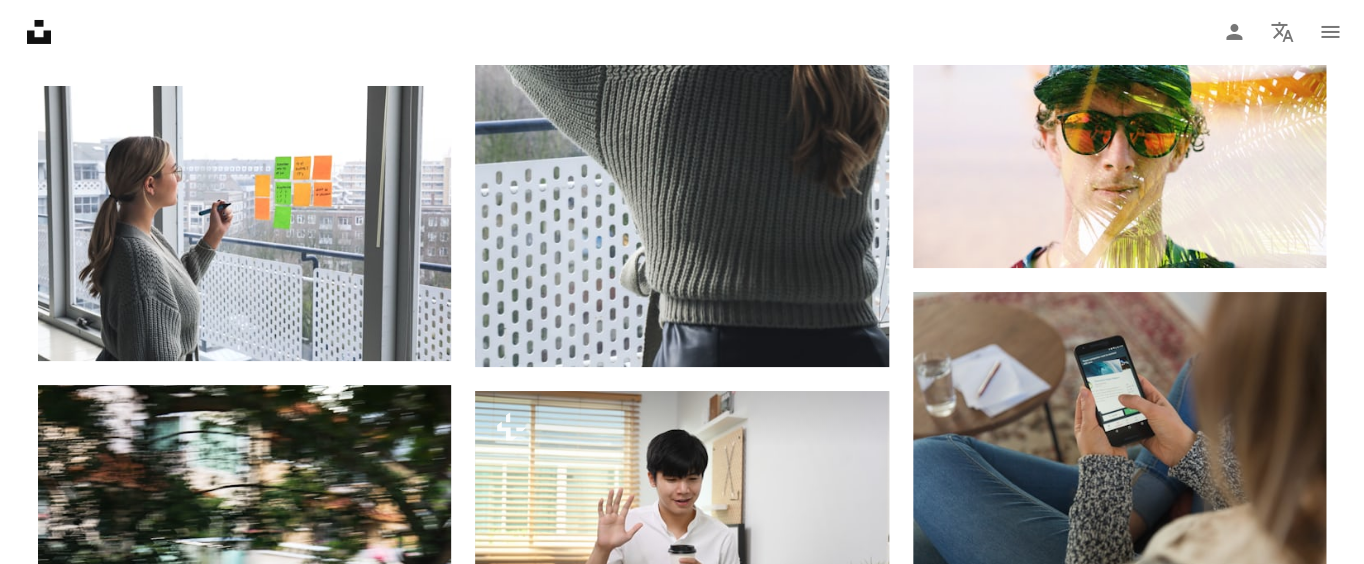 scroll, scrollTop: 2608, scrollLeft: 0, axis: vertical 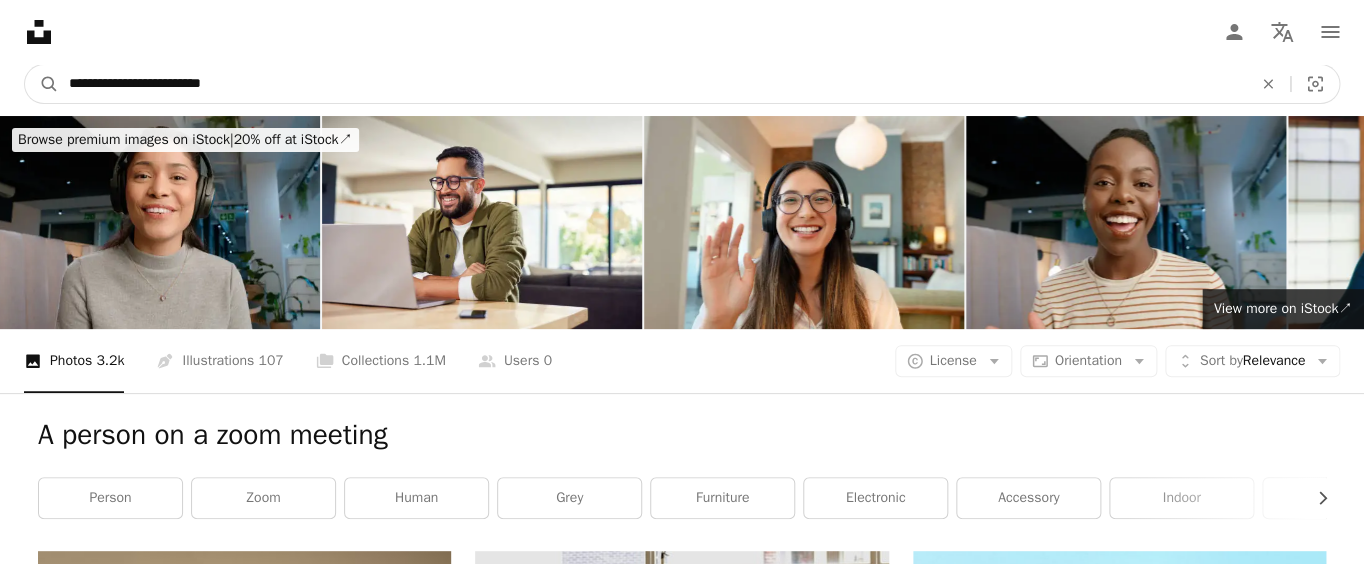 click on "**********" at bounding box center (652, 84) 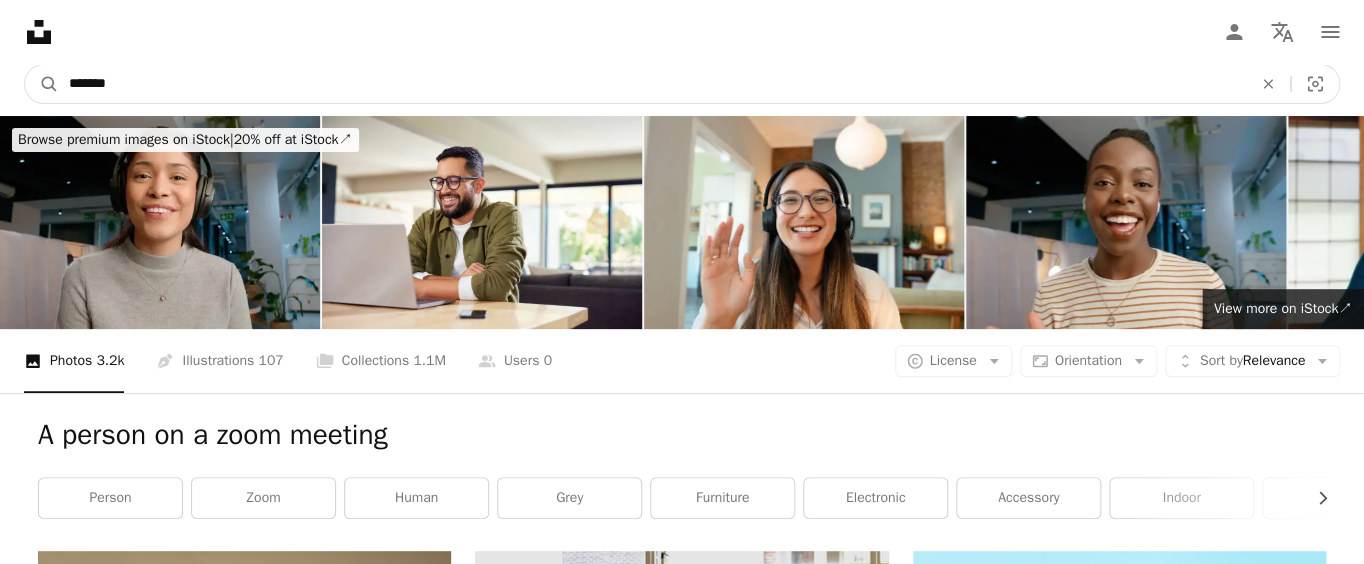 type on "********" 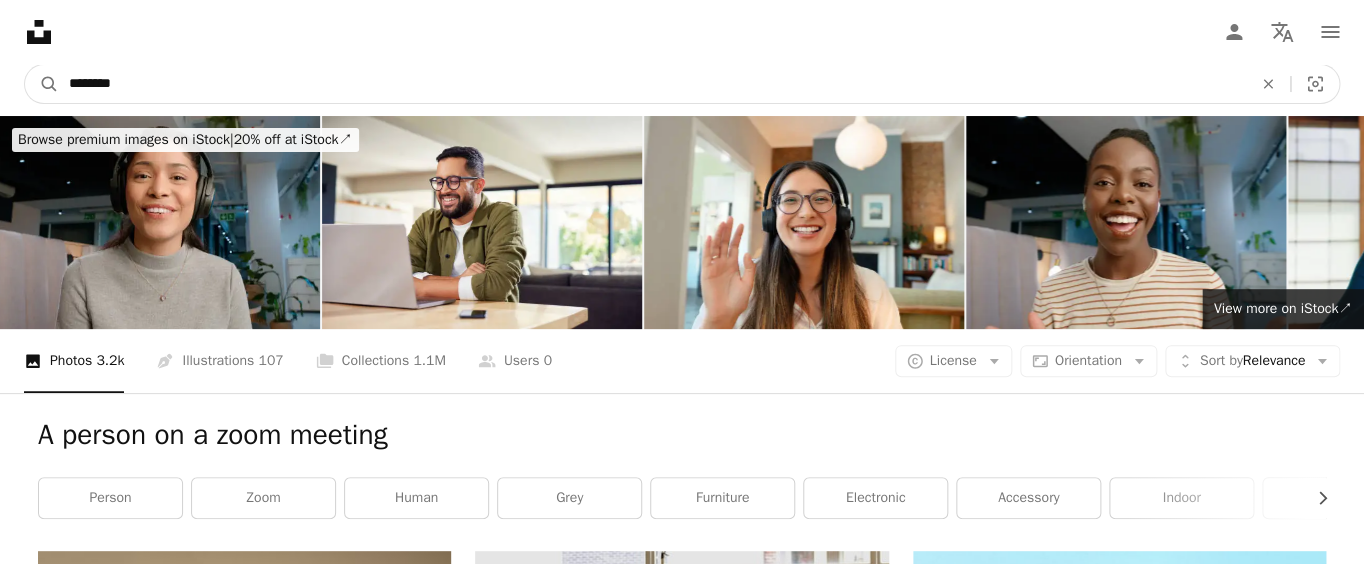 click on "A magnifying glass" at bounding box center (42, 84) 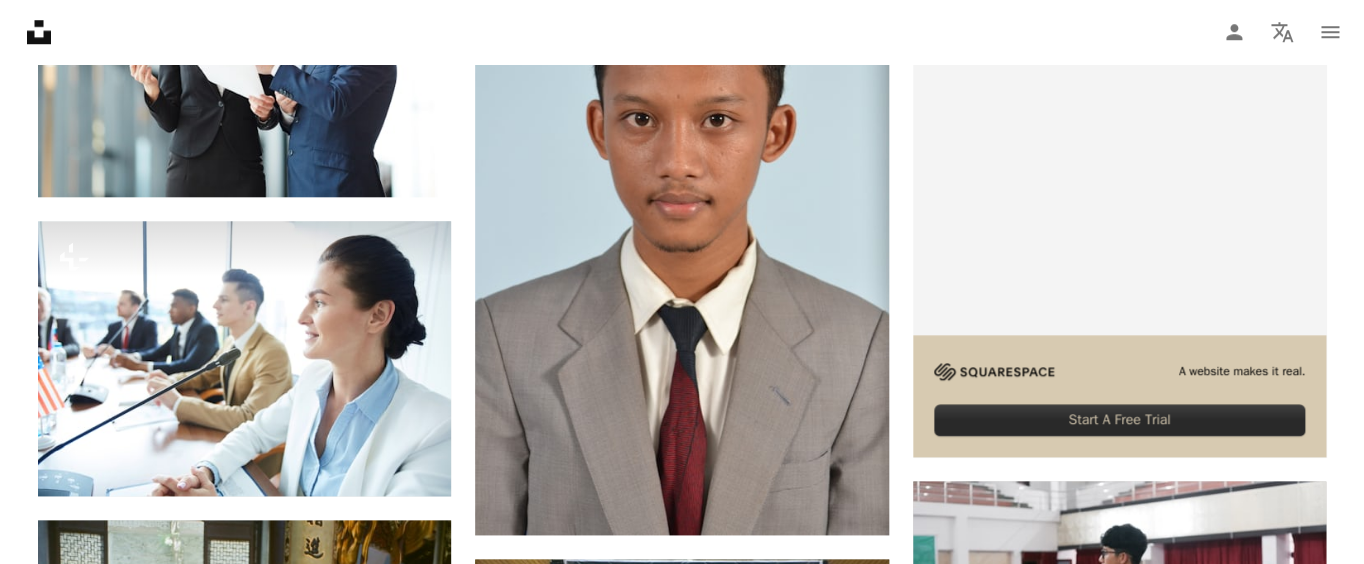 scroll, scrollTop: 0, scrollLeft: 0, axis: both 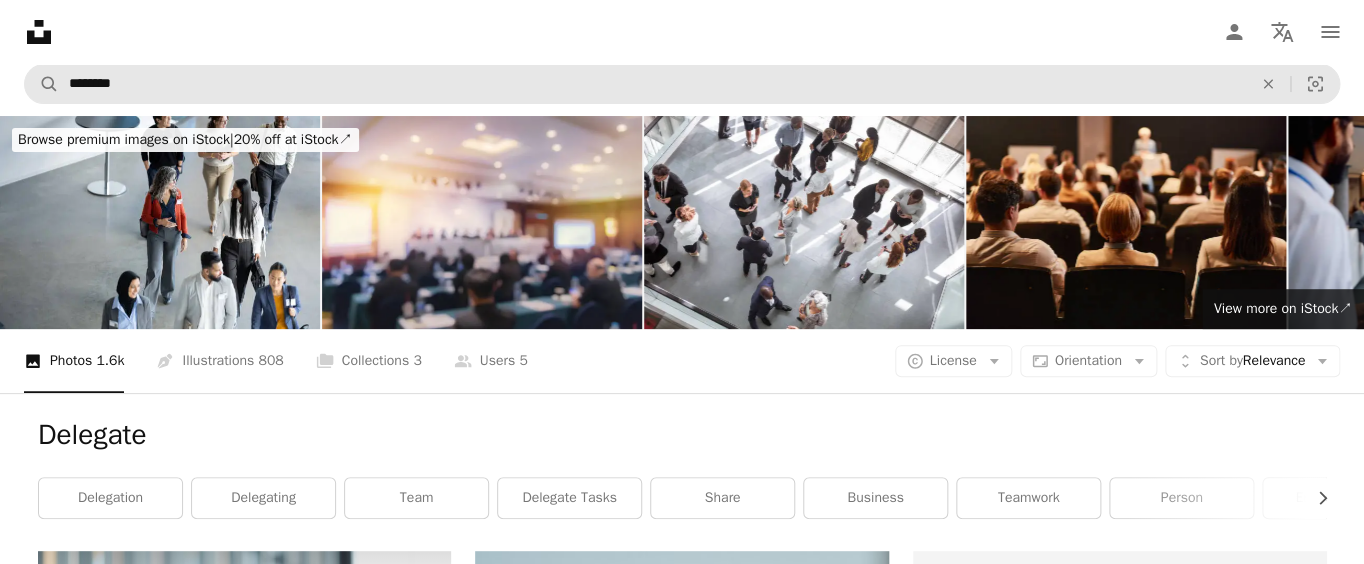 click on "A magnifying glass ******** An X shape Visual search" at bounding box center (682, 84) 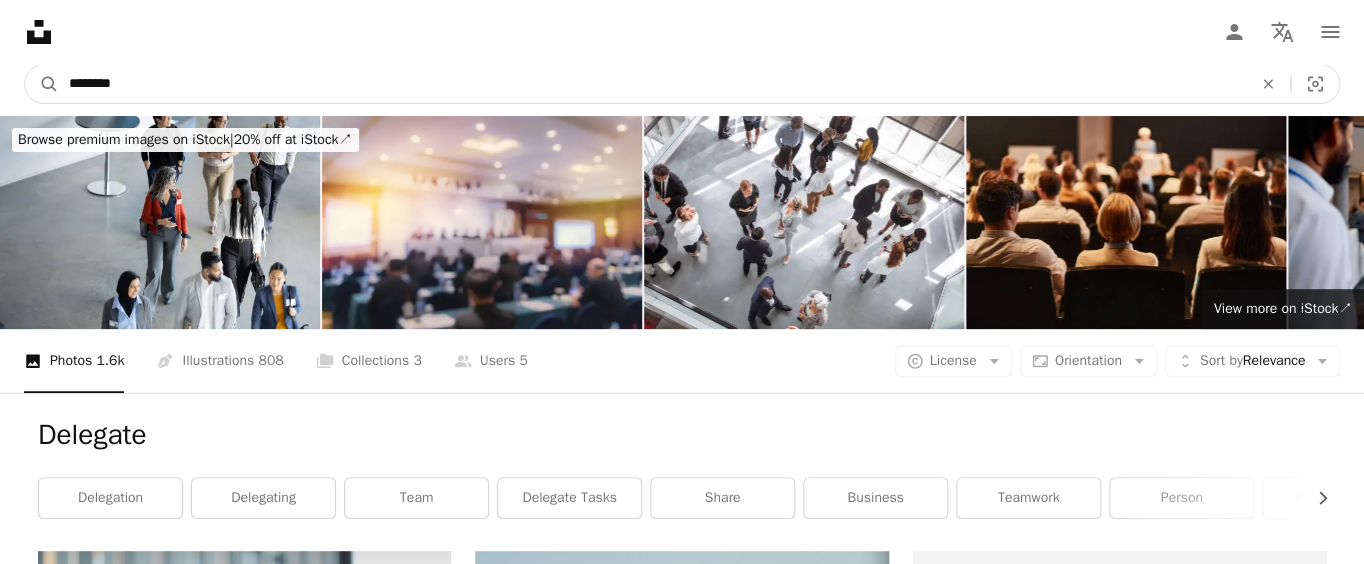 click on "********" at bounding box center [652, 84] 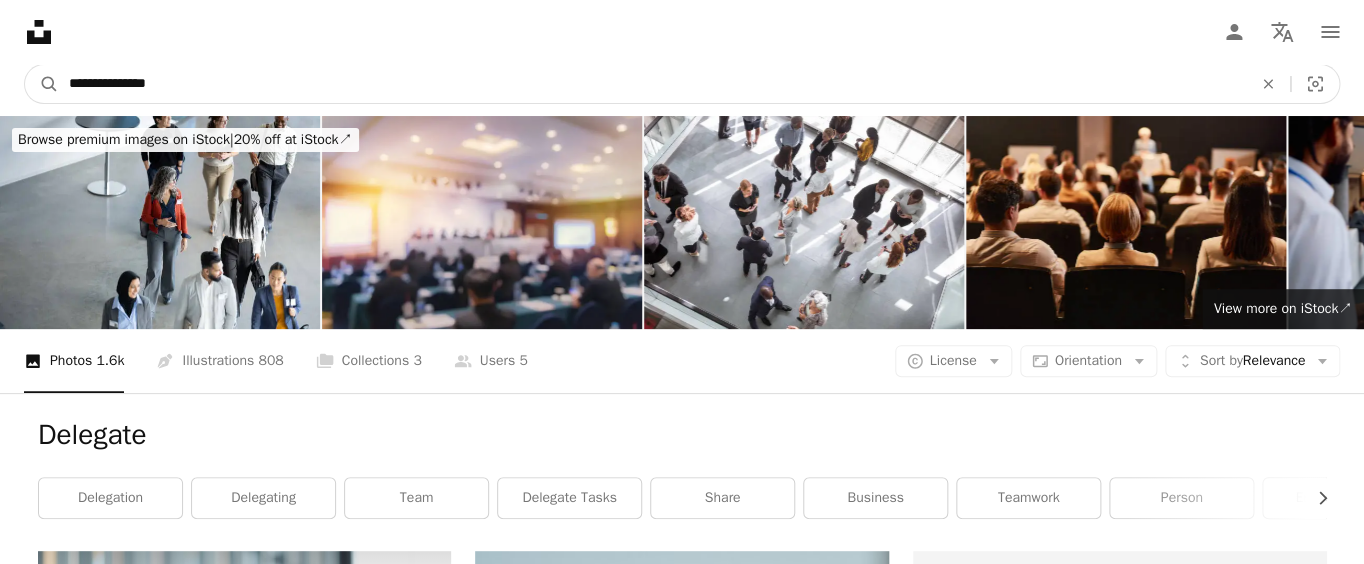 type on "**********" 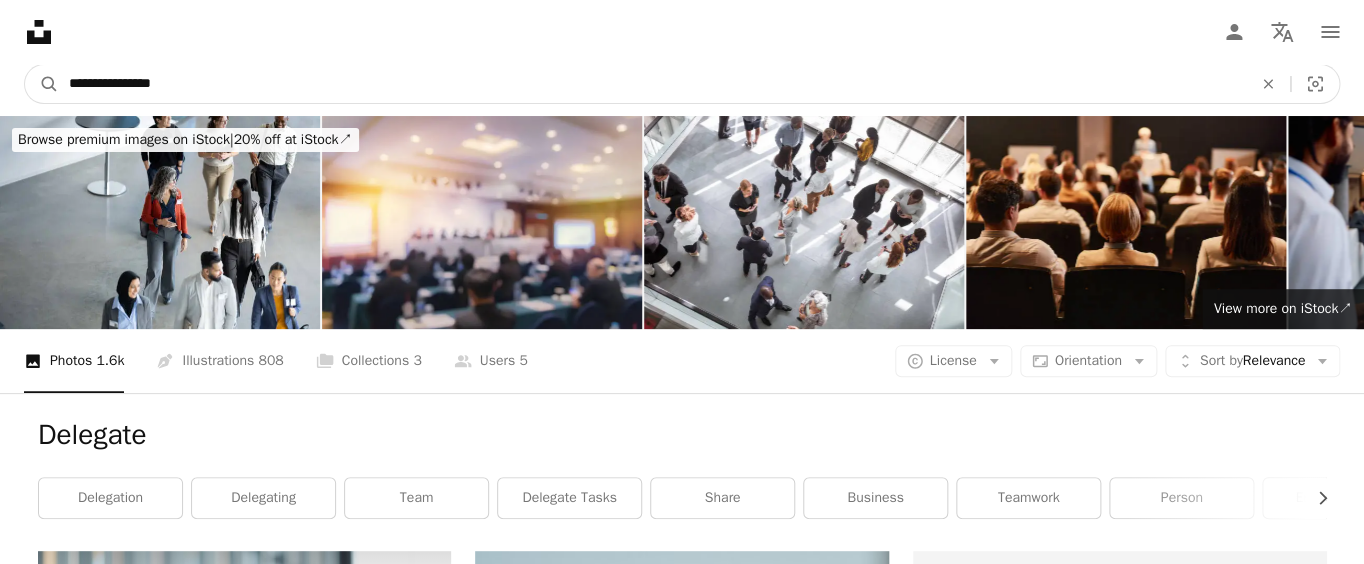 click on "A magnifying glass" at bounding box center [42, 84] 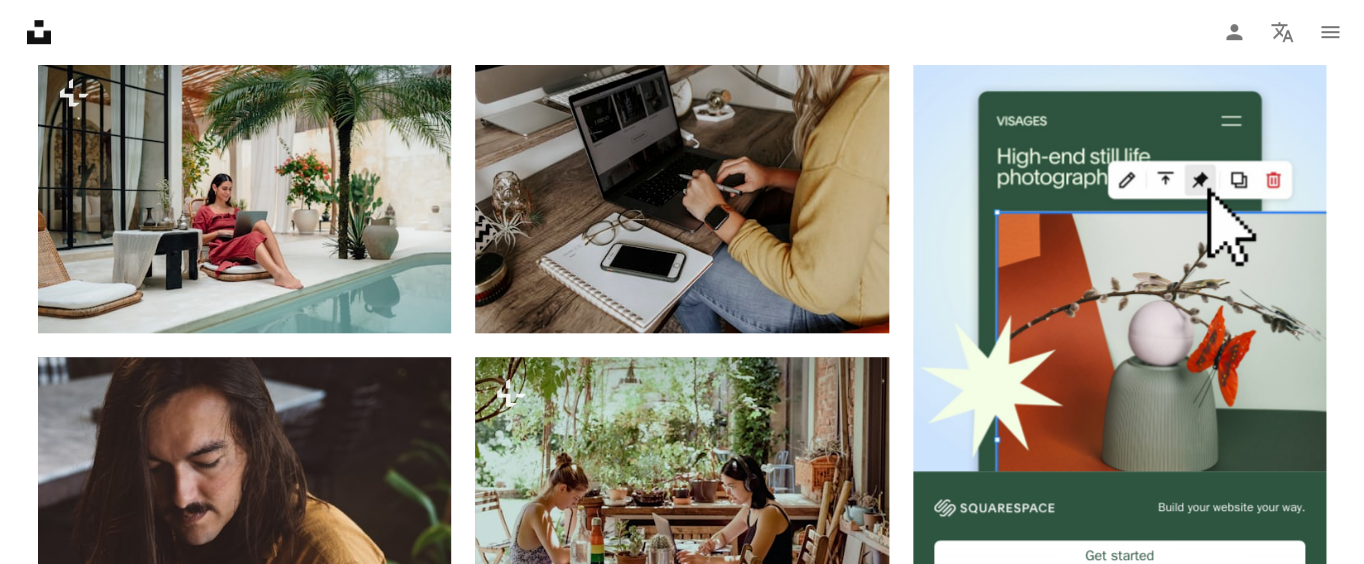 scroll, scrollTop: 464, scrollLeft: 0, axis: vertical 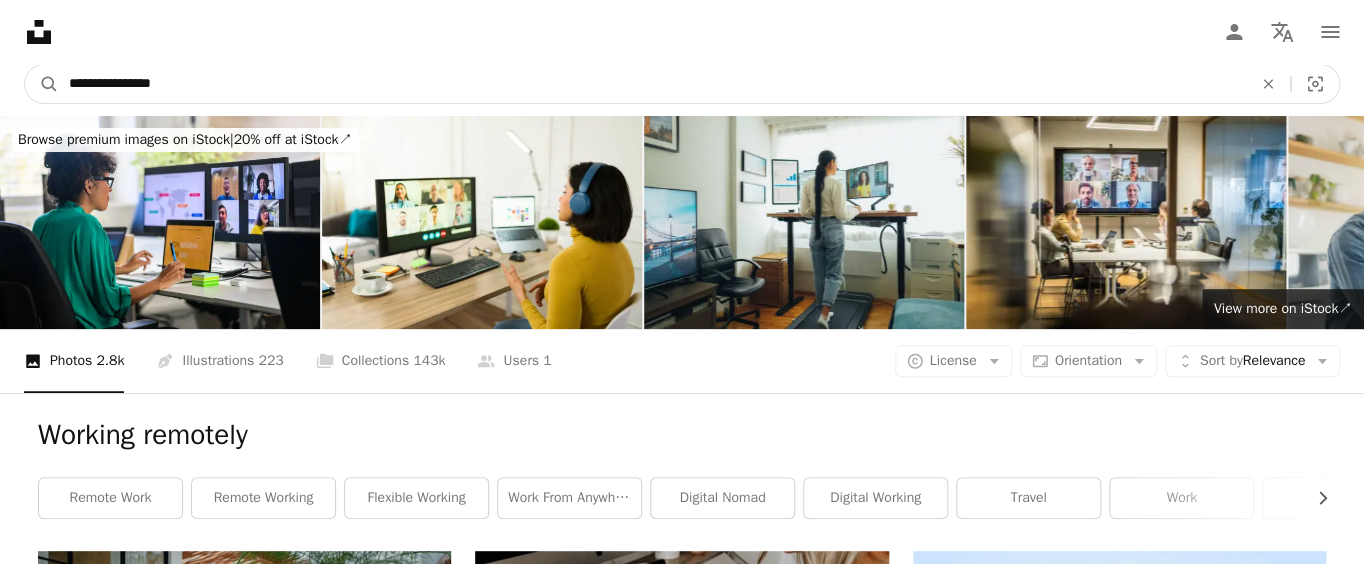drag, startPoint x: 205, startPoint y: 84, endPoint x: 52, endPoint y: 61, distance: 154.7191 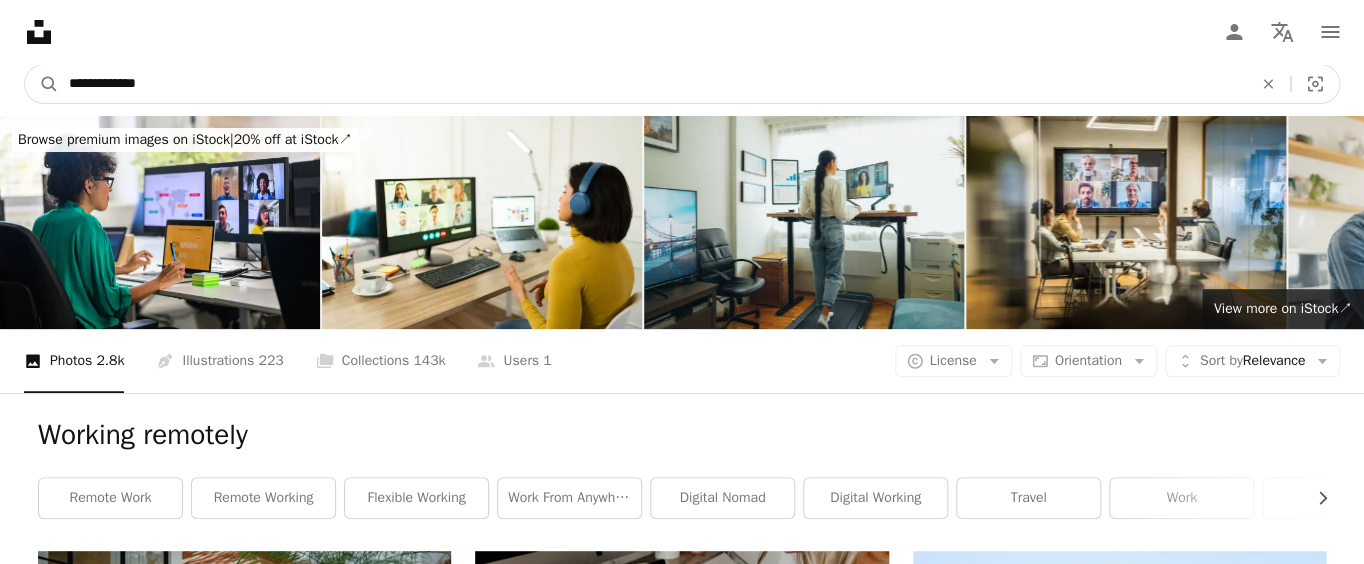 type on "**********" 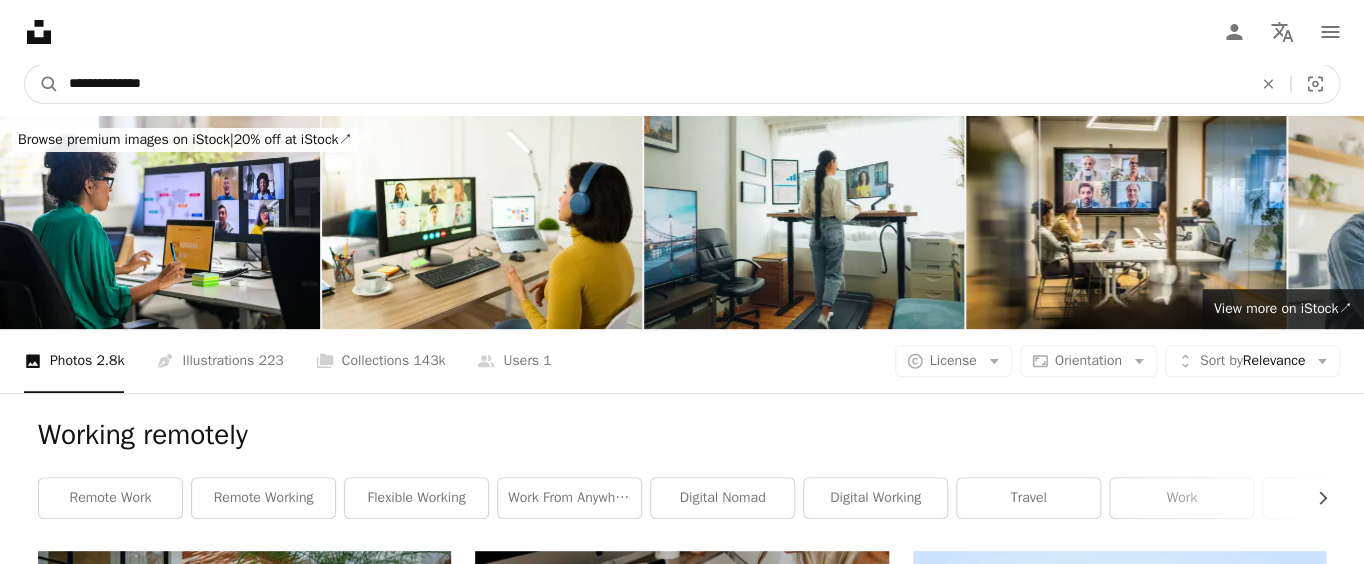 click on "A magnifying glass" at bounding box center [42, 84] 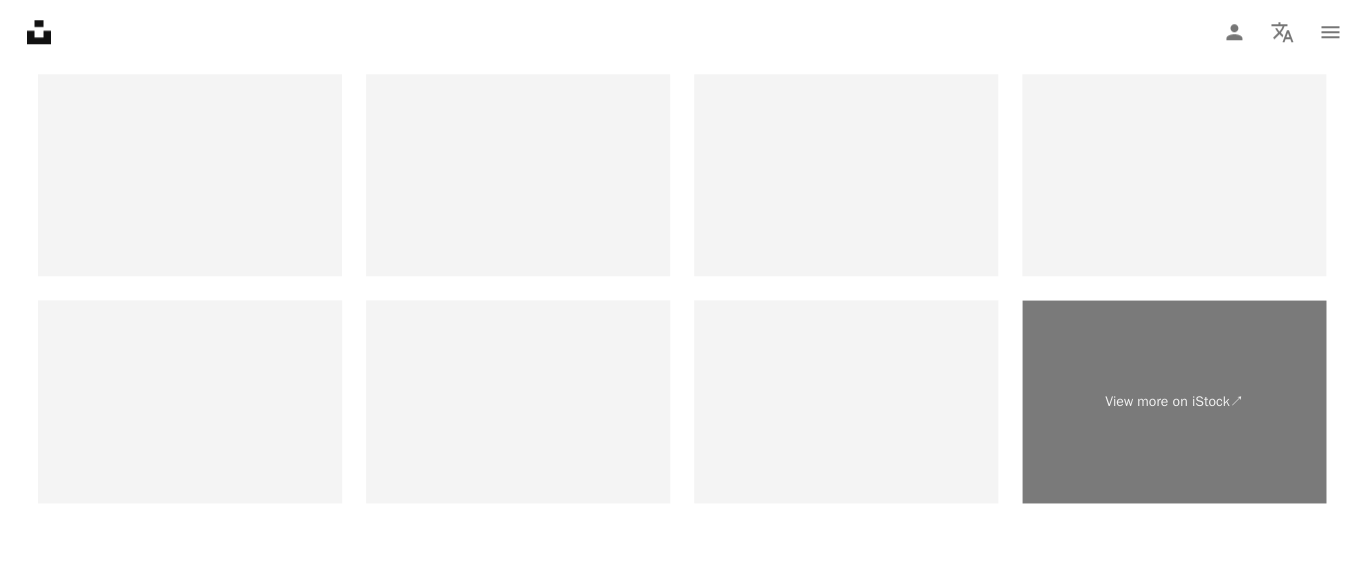 scroll, scrollTop: 0, scrollLeft: 0, axis: both 